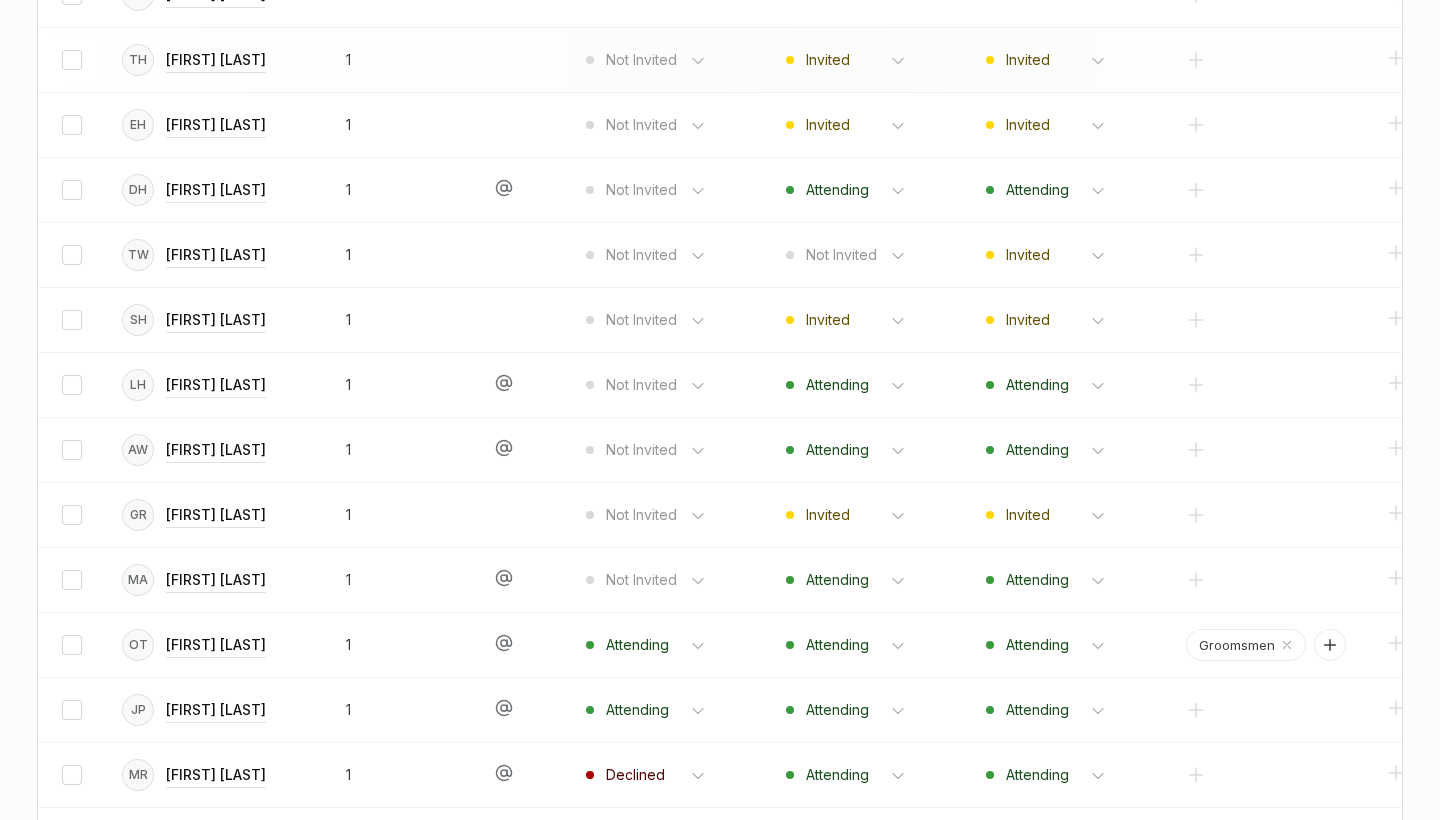 scroll, scrollTop: 2099, scrollLeft: 0, axis: vertical 